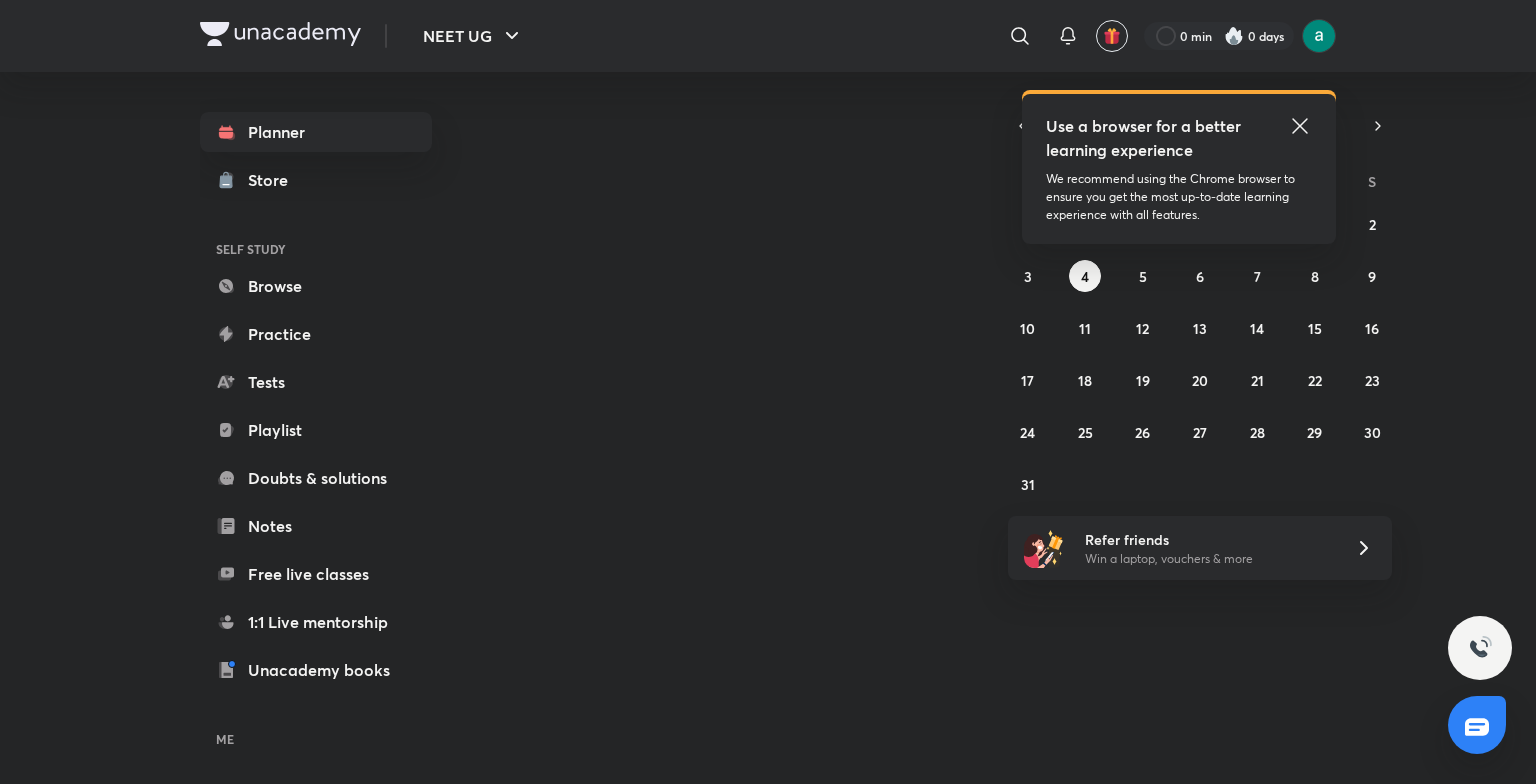 scroll, scrollTop: 0, scrollLeft: 0, axis: both 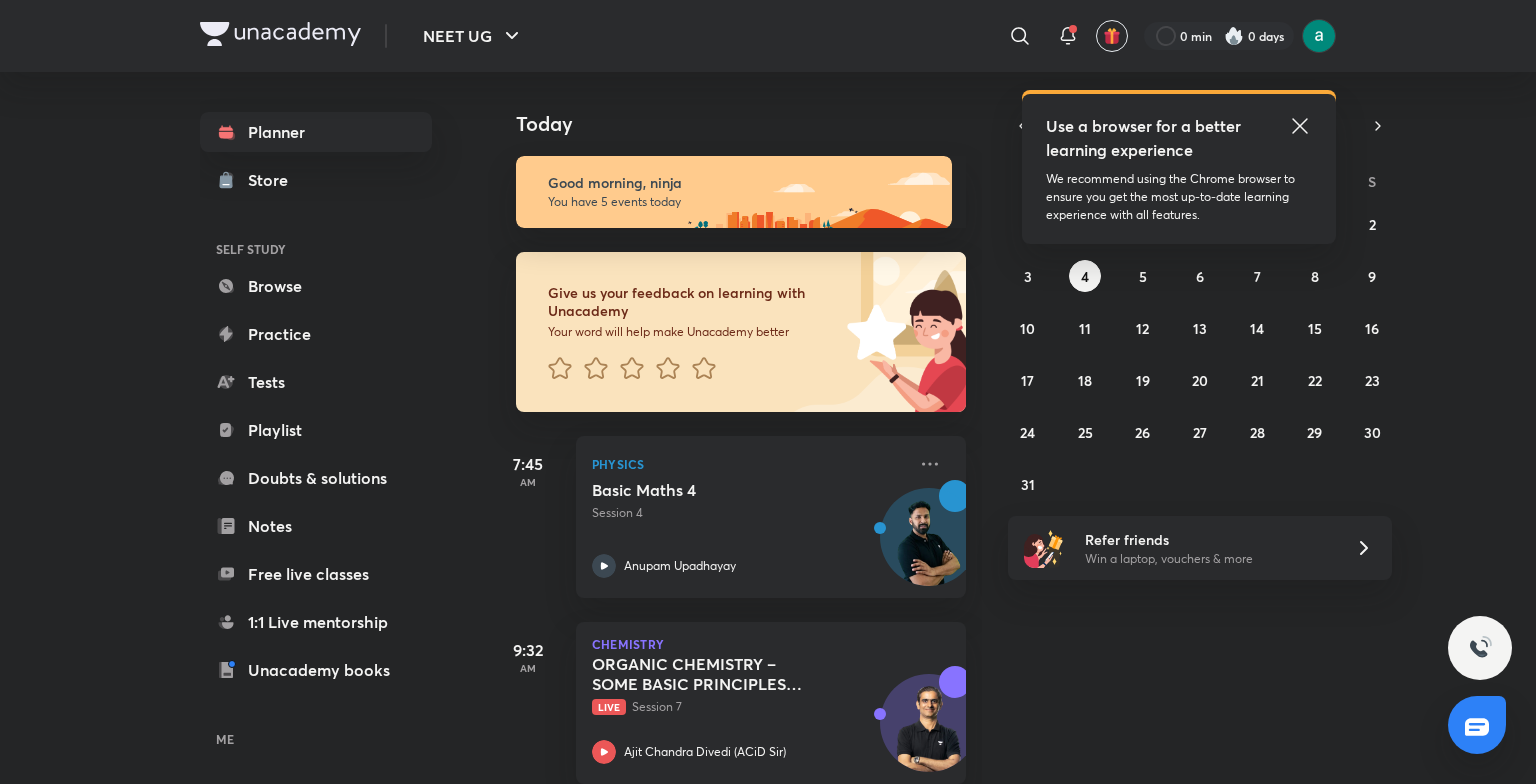click 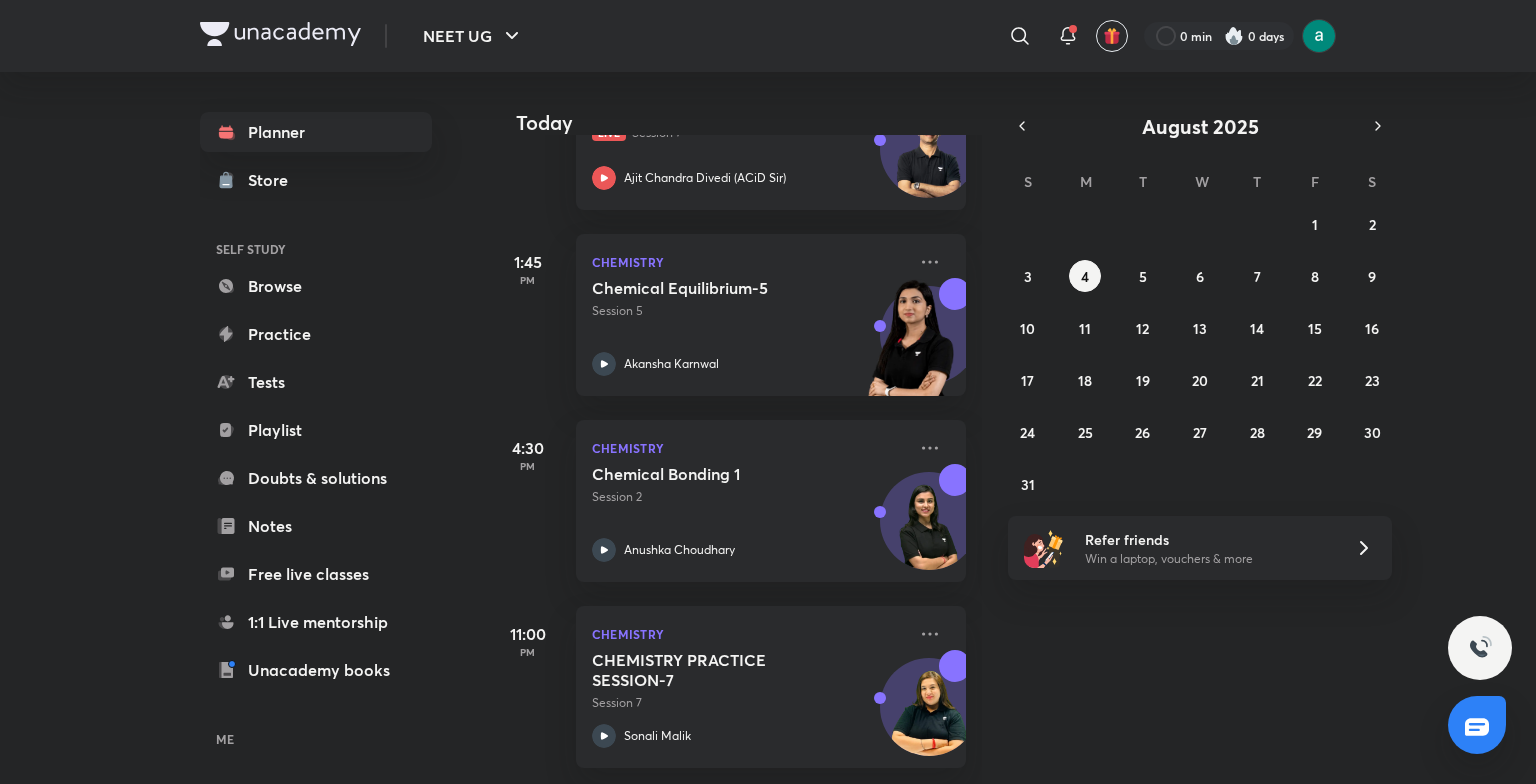 scroll, scrollTop: 589, scrollLeft: 0, axis: vertical 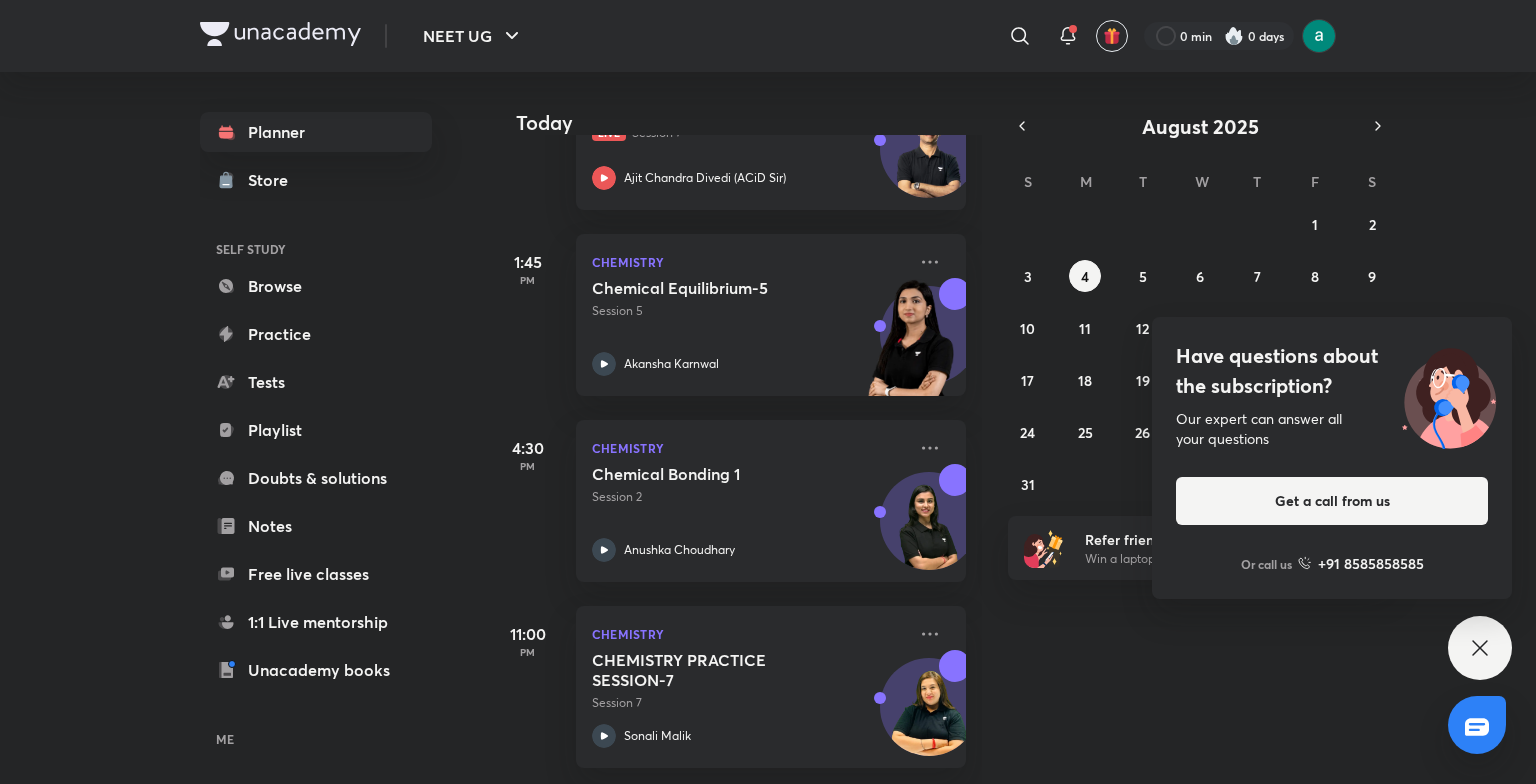 click on "Have questions about the subscription? Our expert can answer all your questions Get a call from us Or call us +91 8585858585" at bounding box center [1332, 458] 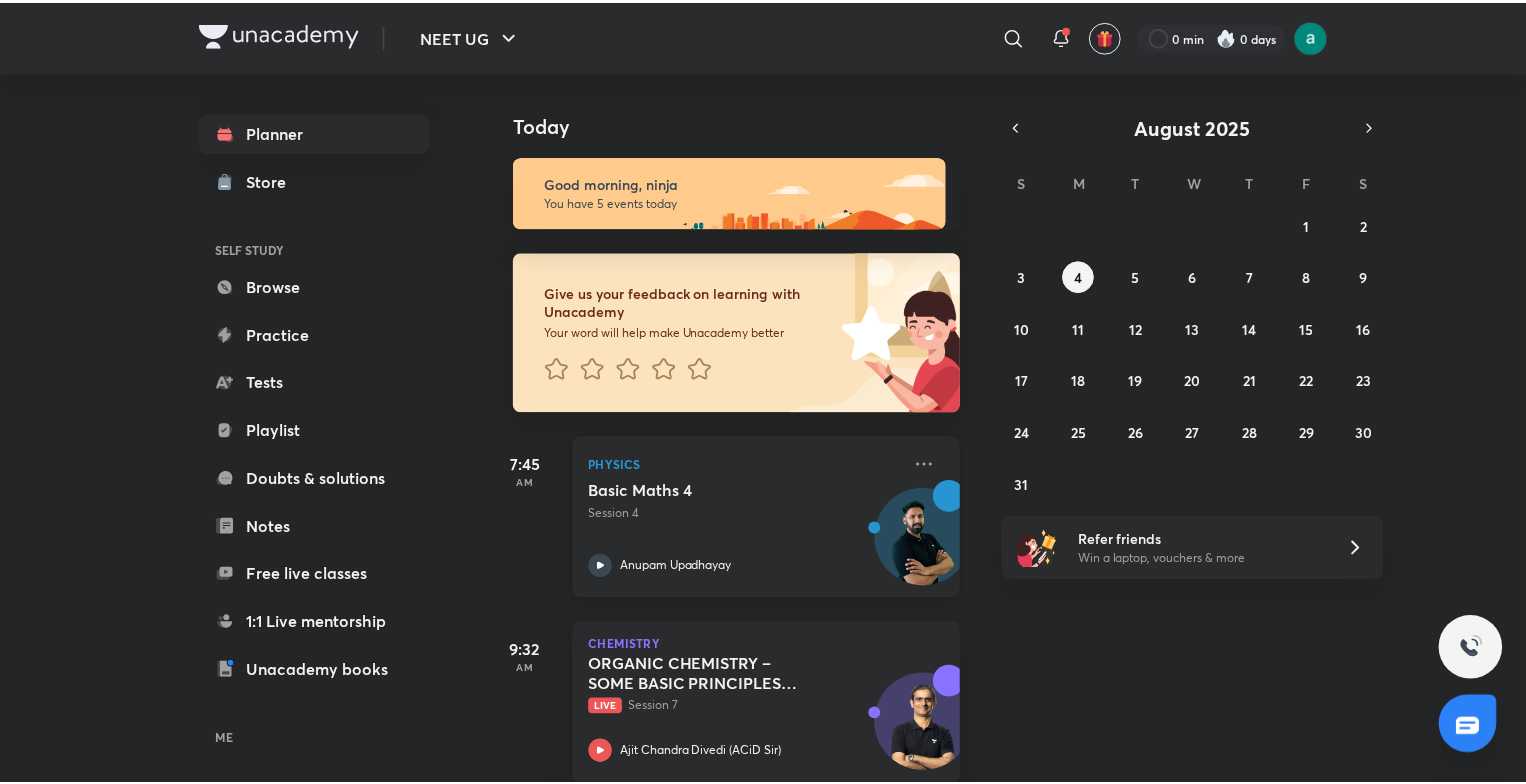 scroll, scrollTop: 0, scrollLeft: 0, axis: both 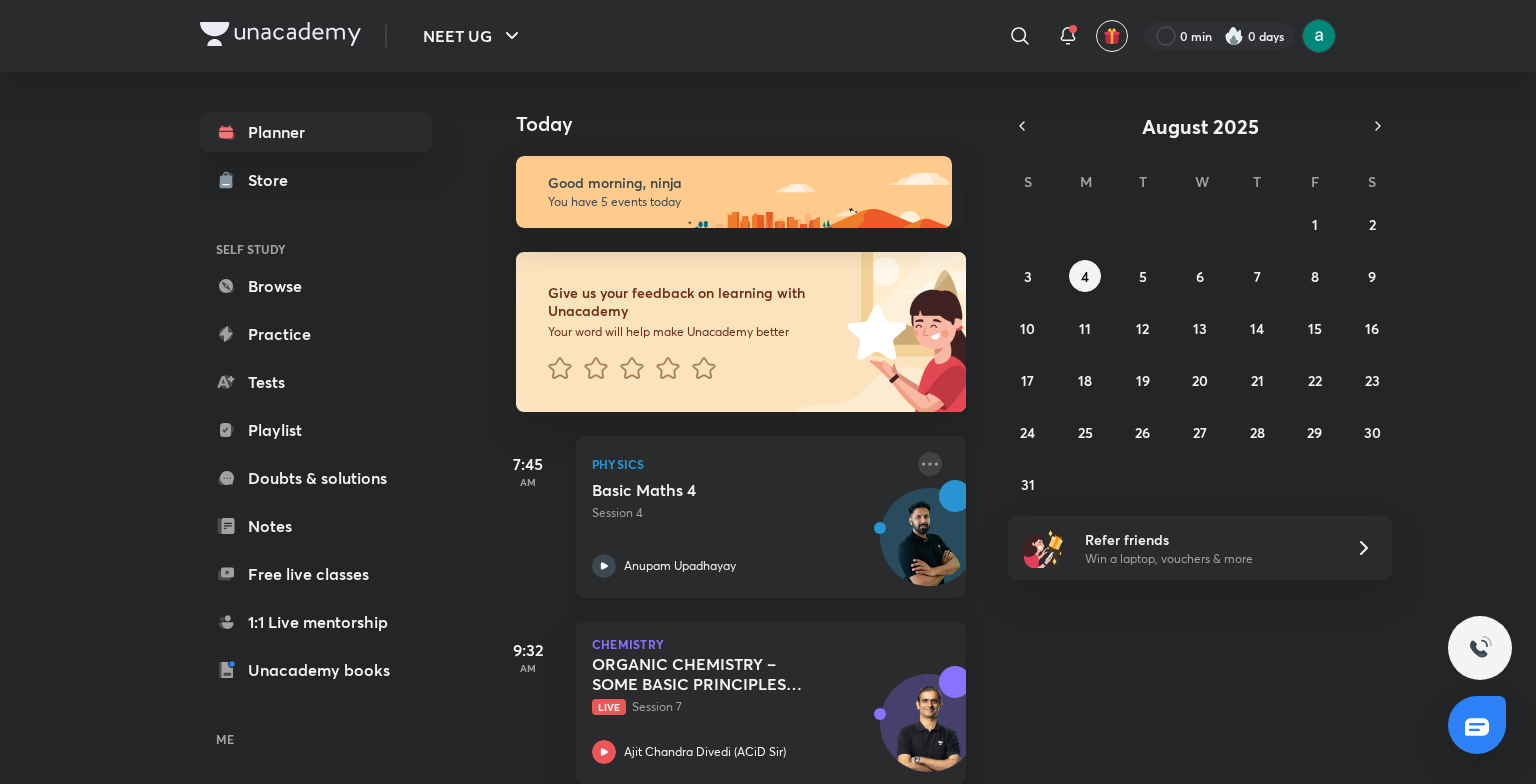 click 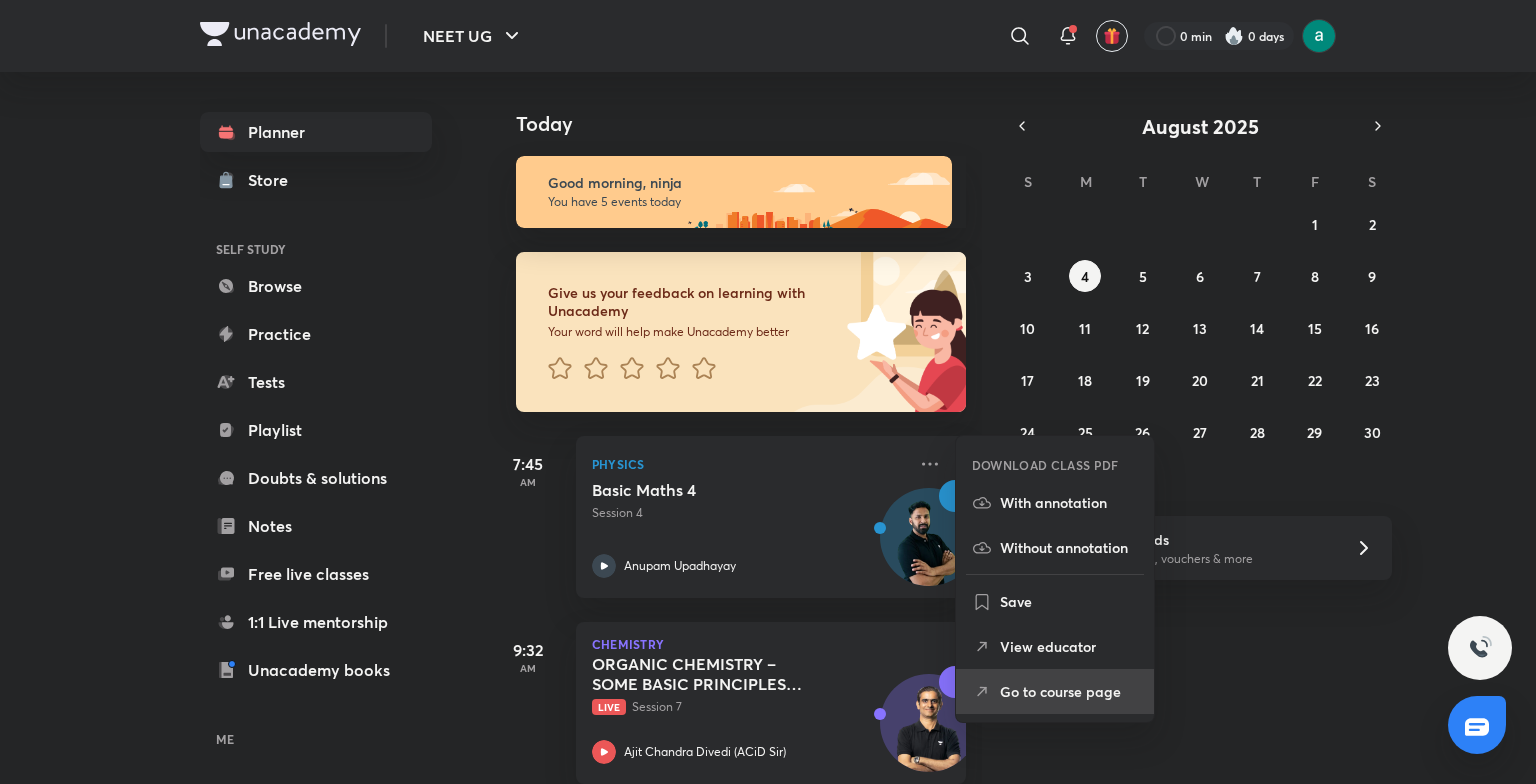 click on "Go to course page" at bounding box center [1069, 691] 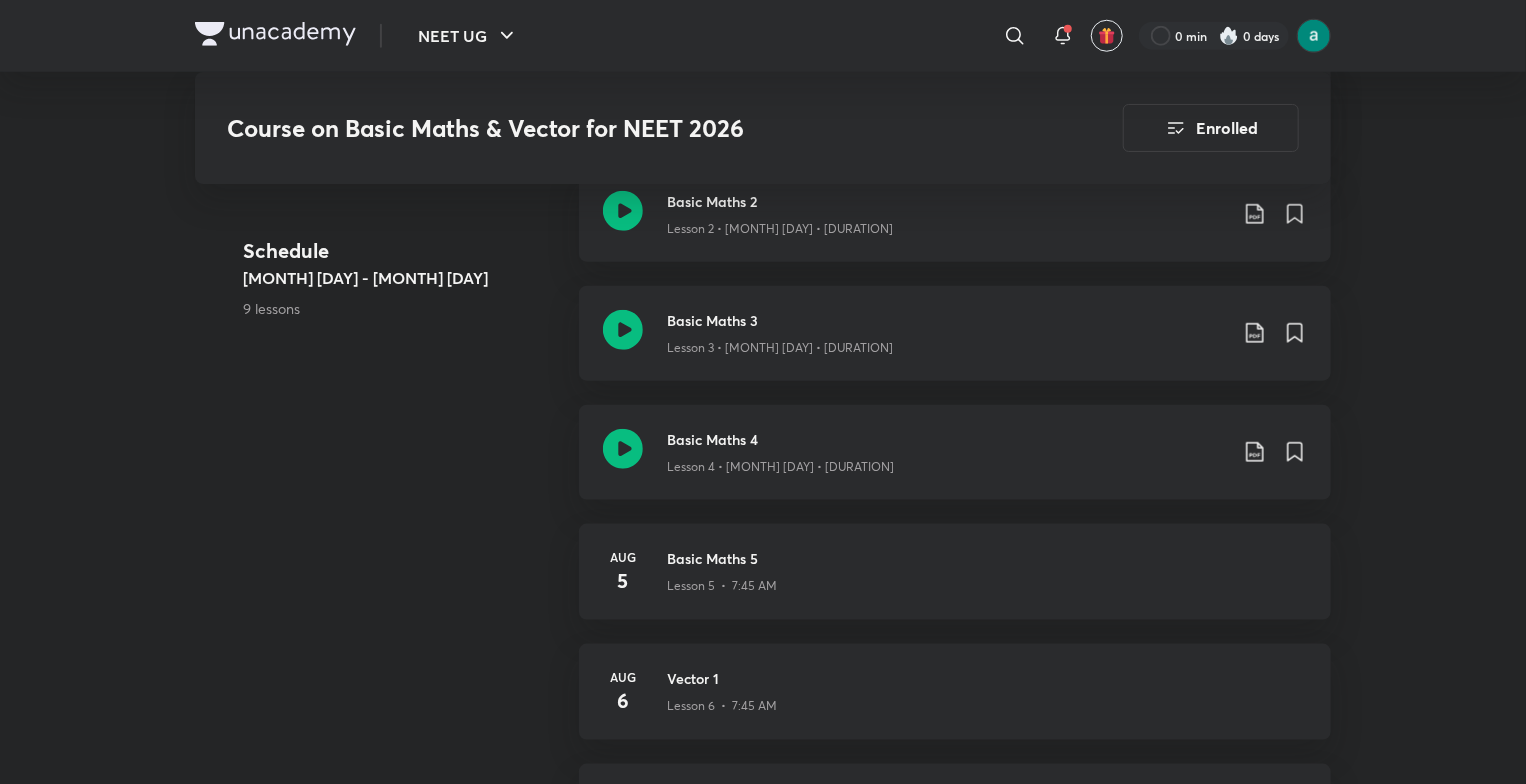 scroll, scrollTop: 838, scrollLeft: 0, axis: vertical 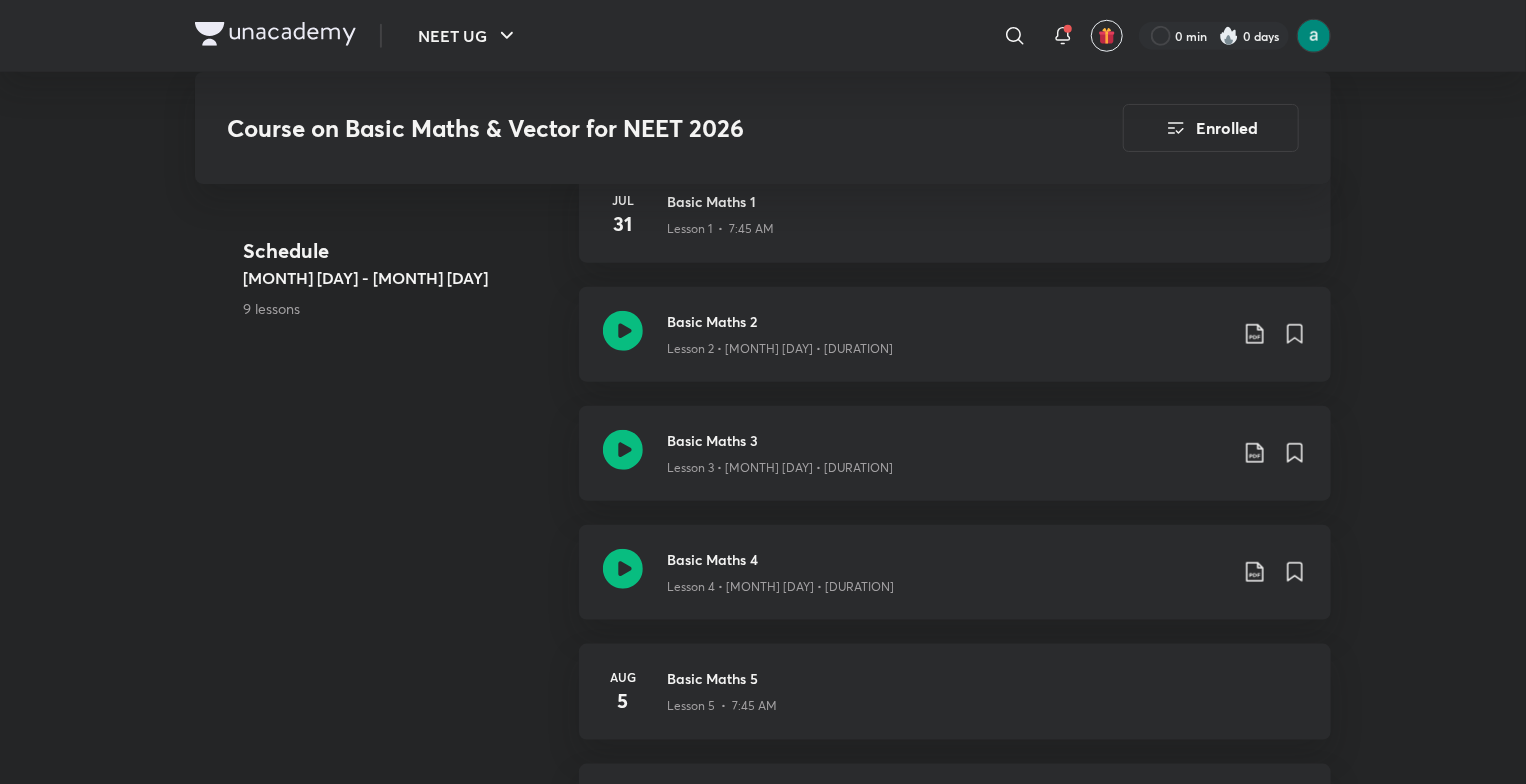 click at bounding box center (275, 36) 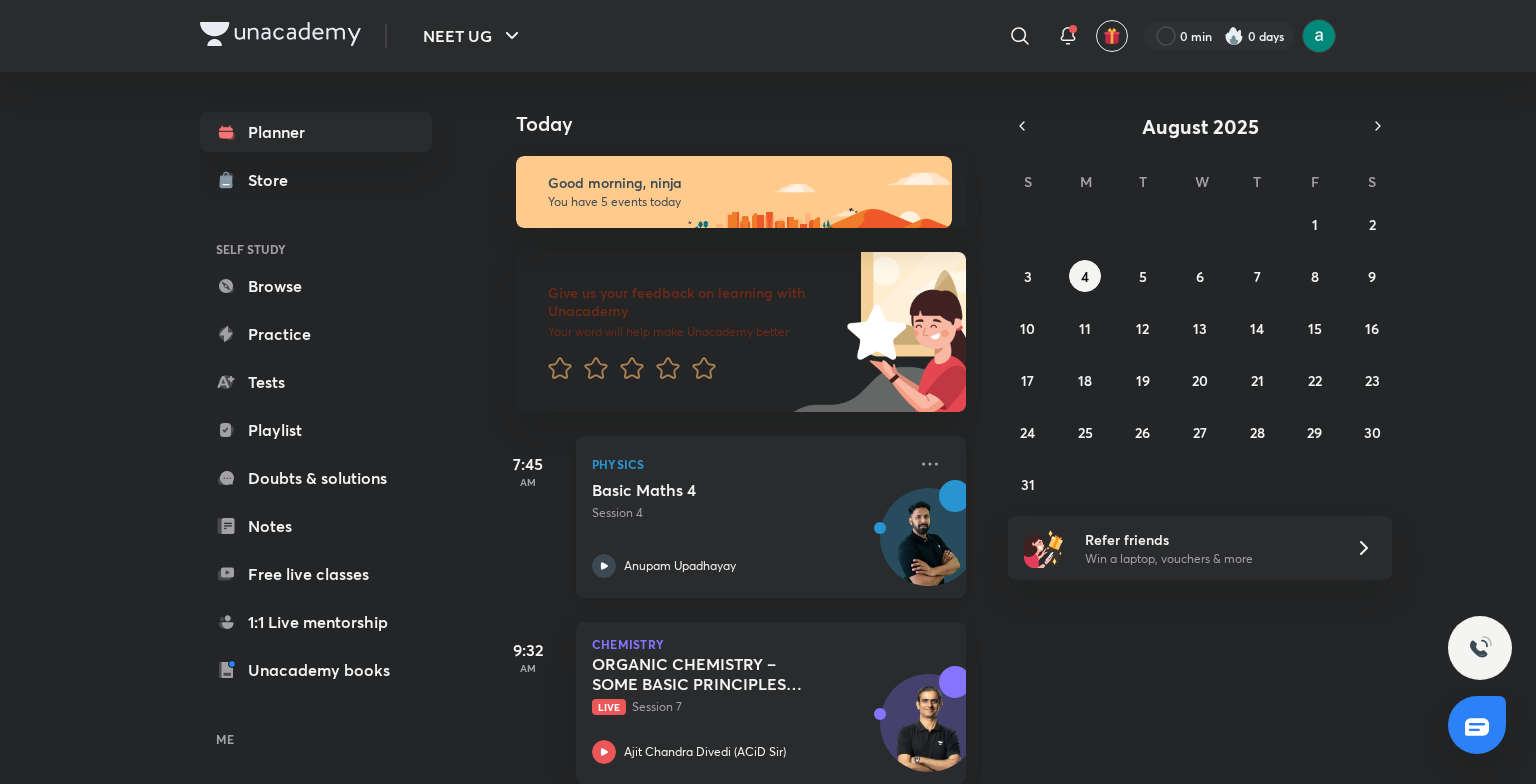 scroll, scrollTop: 0, scrollLeft: 0, axis: both 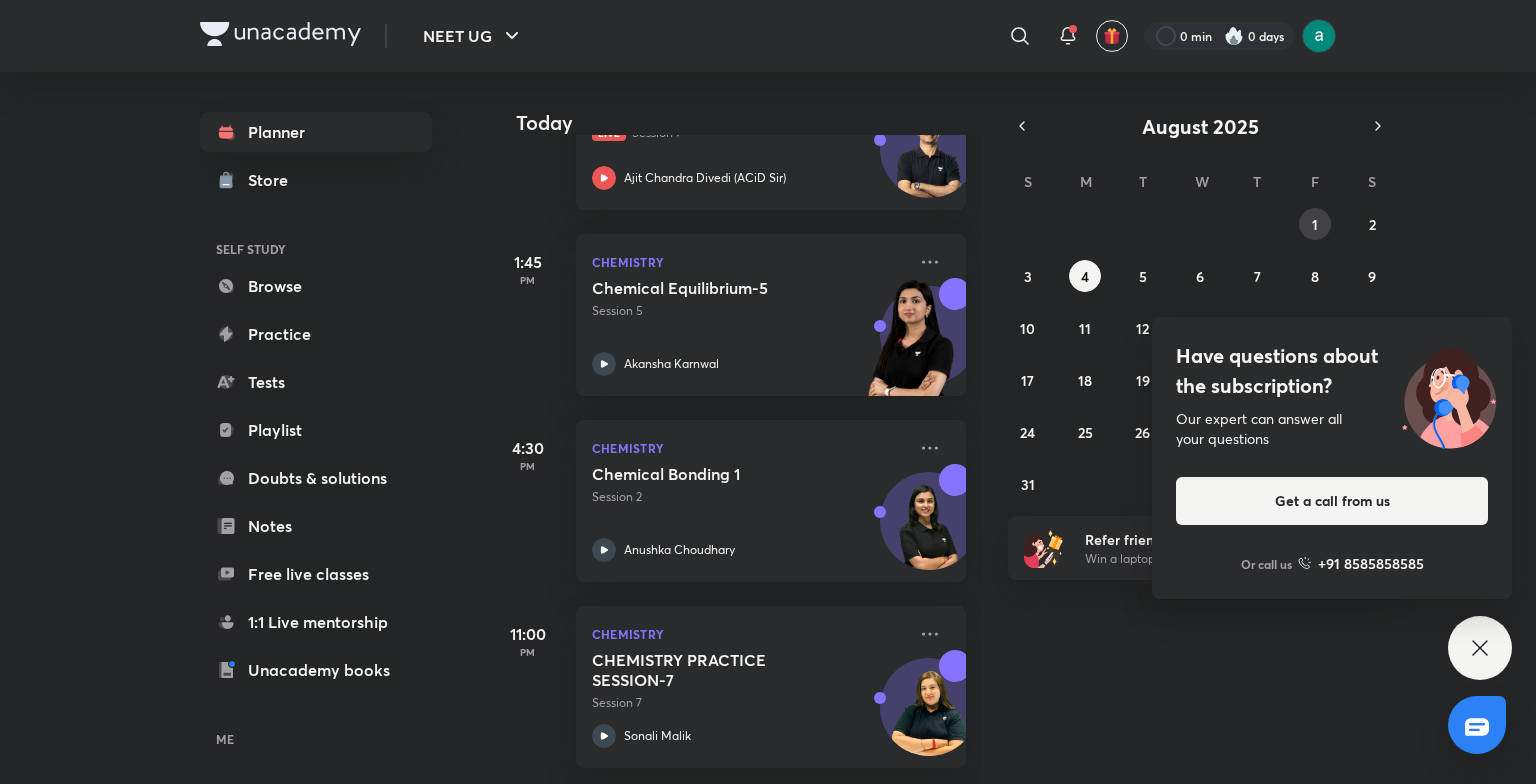 click on "1" at bounding box center (1315, 224) 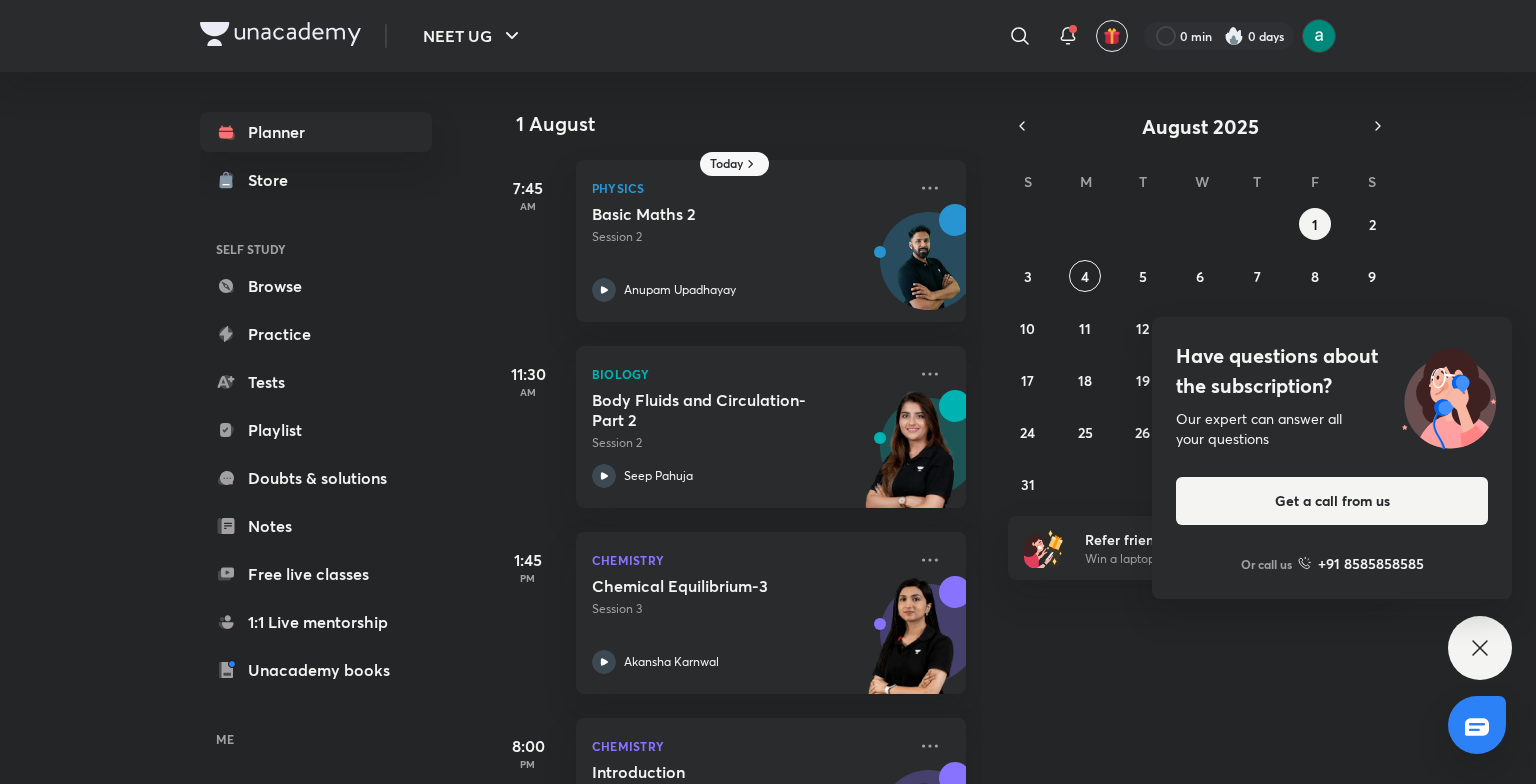 click on "Have questions about the subscription?" at bounding box center [1332, 371] 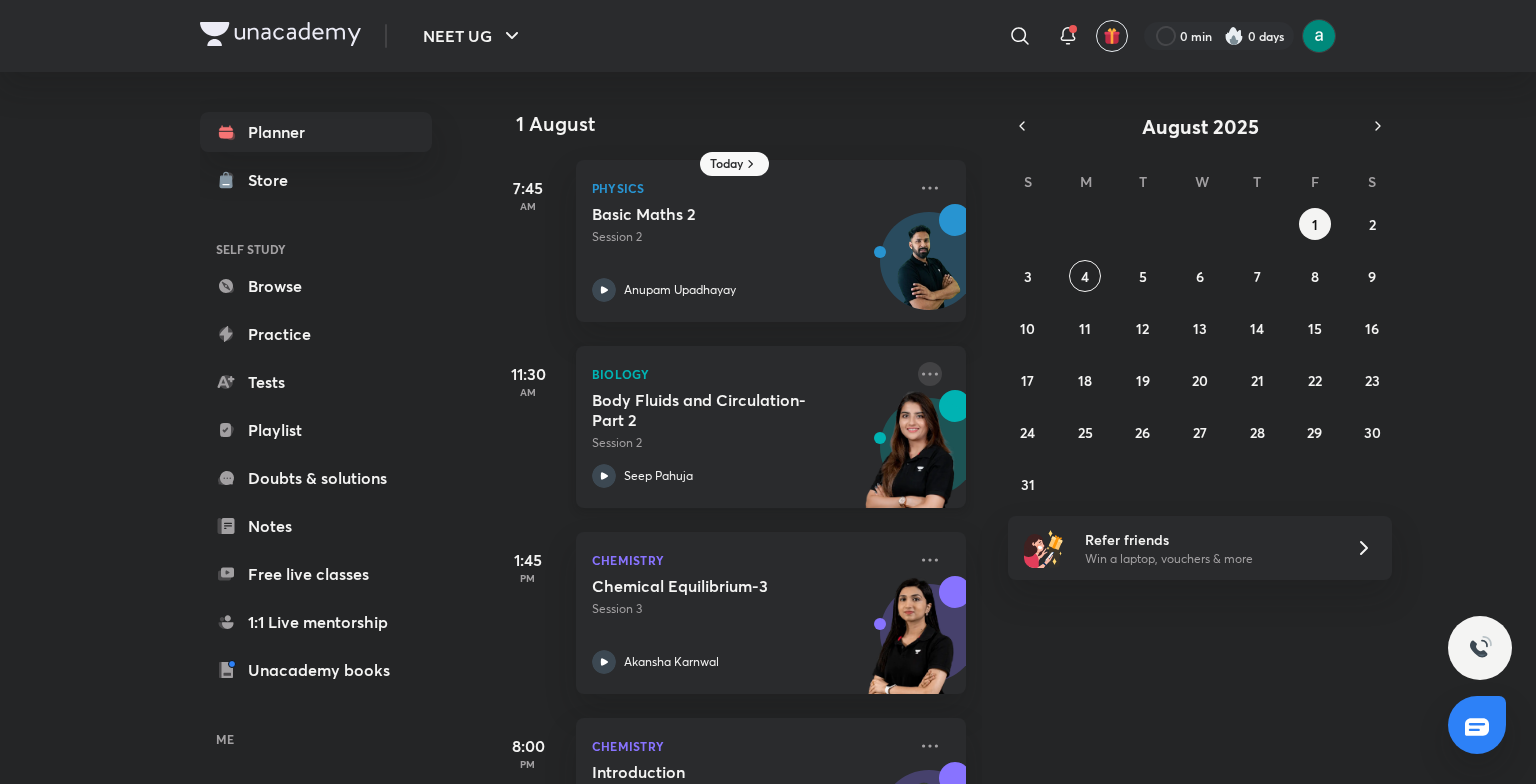 click 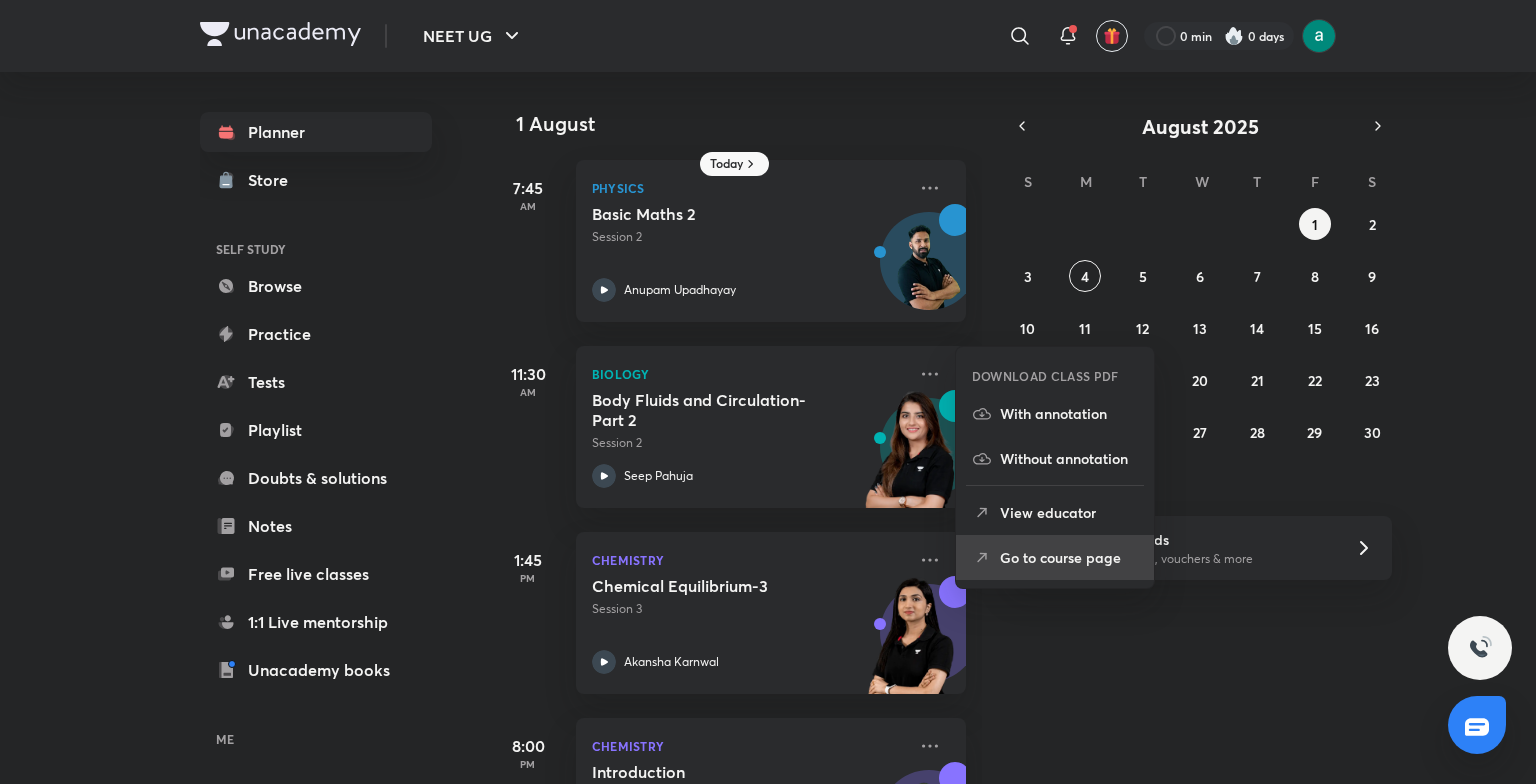 click 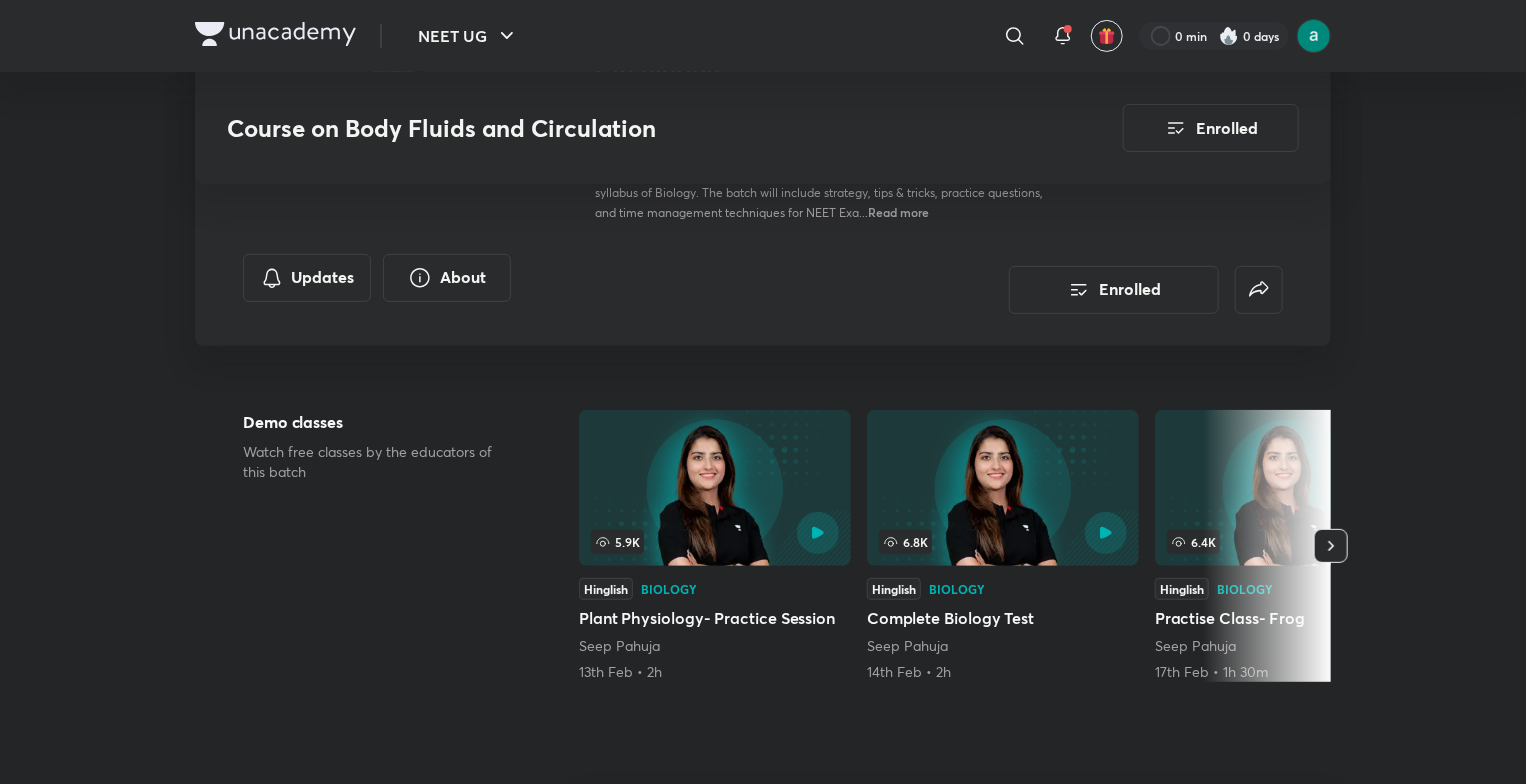 scroll, scrollTop: 0, scrollLeft: 0, axis: both 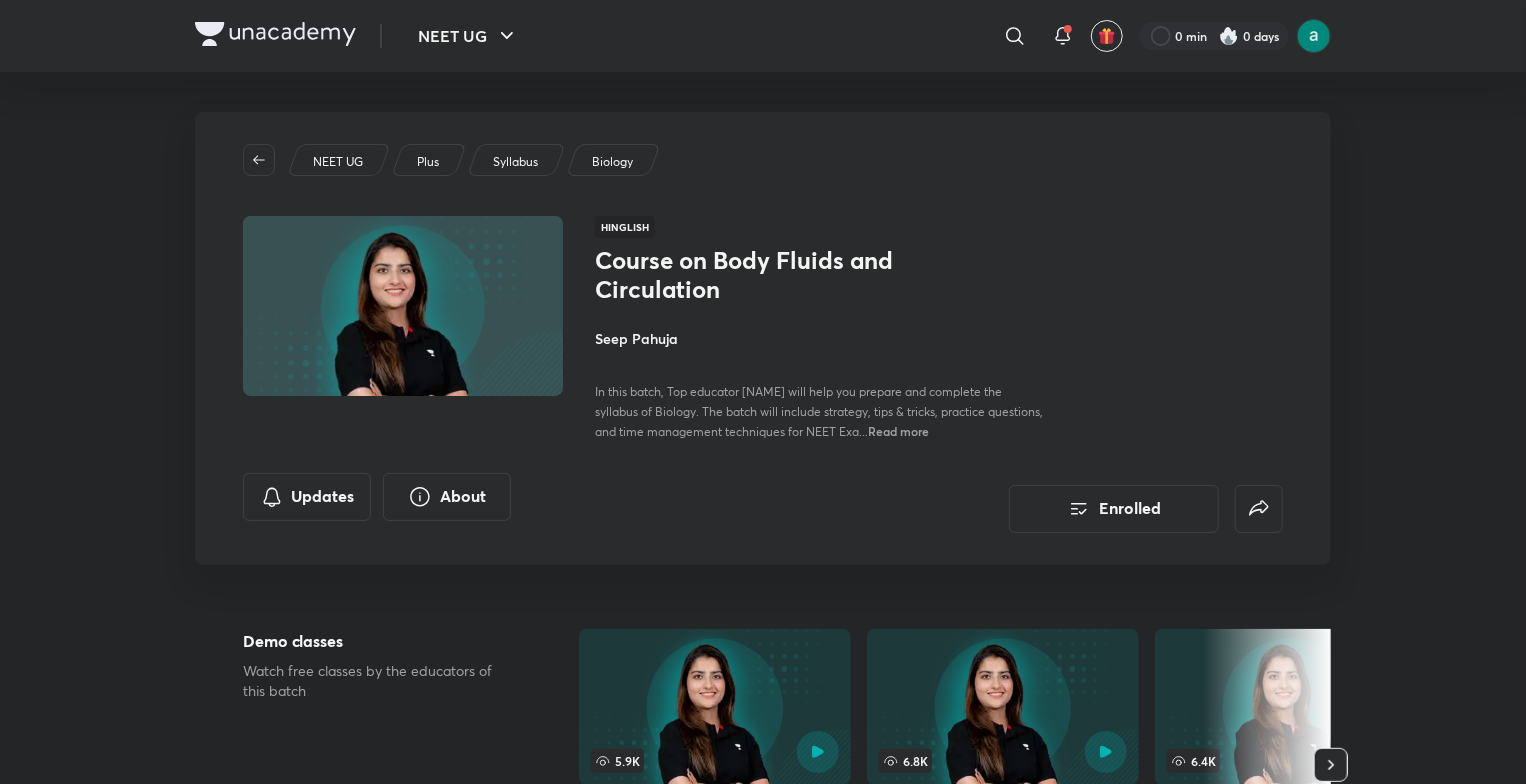 click at bounding box center (275, 34) 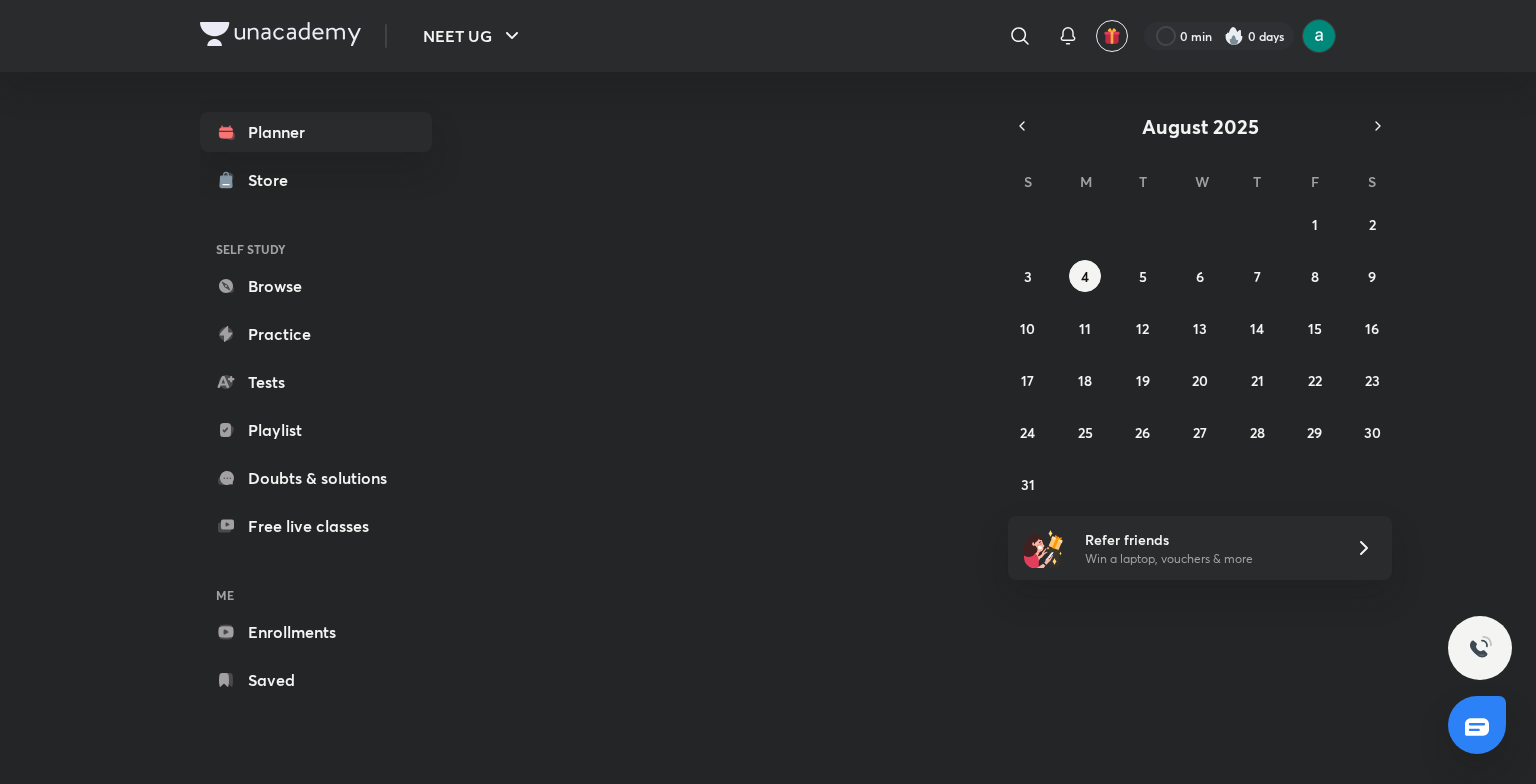 scroll, scrollTop: 0, scrollLeft: 0, axis: both 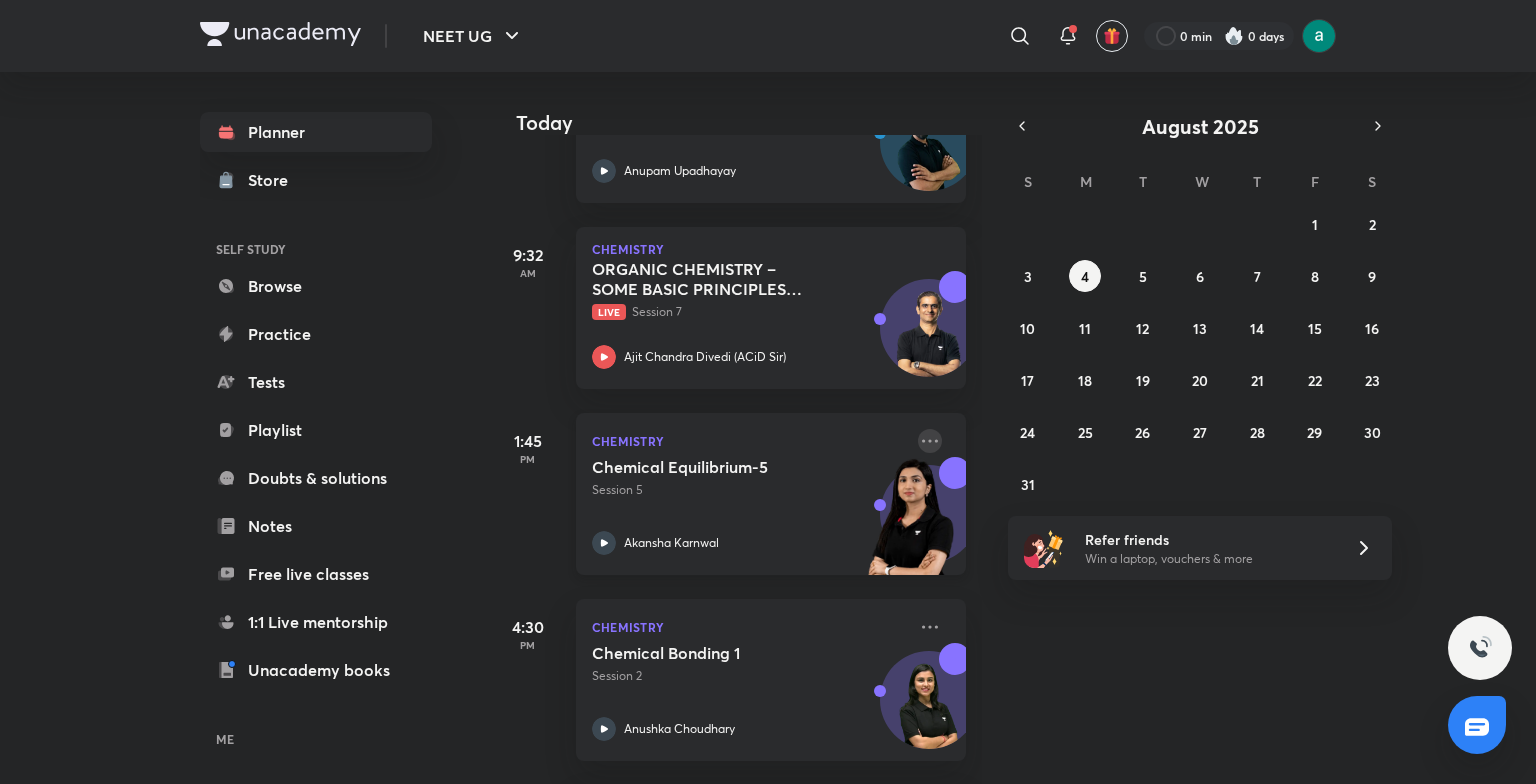 click 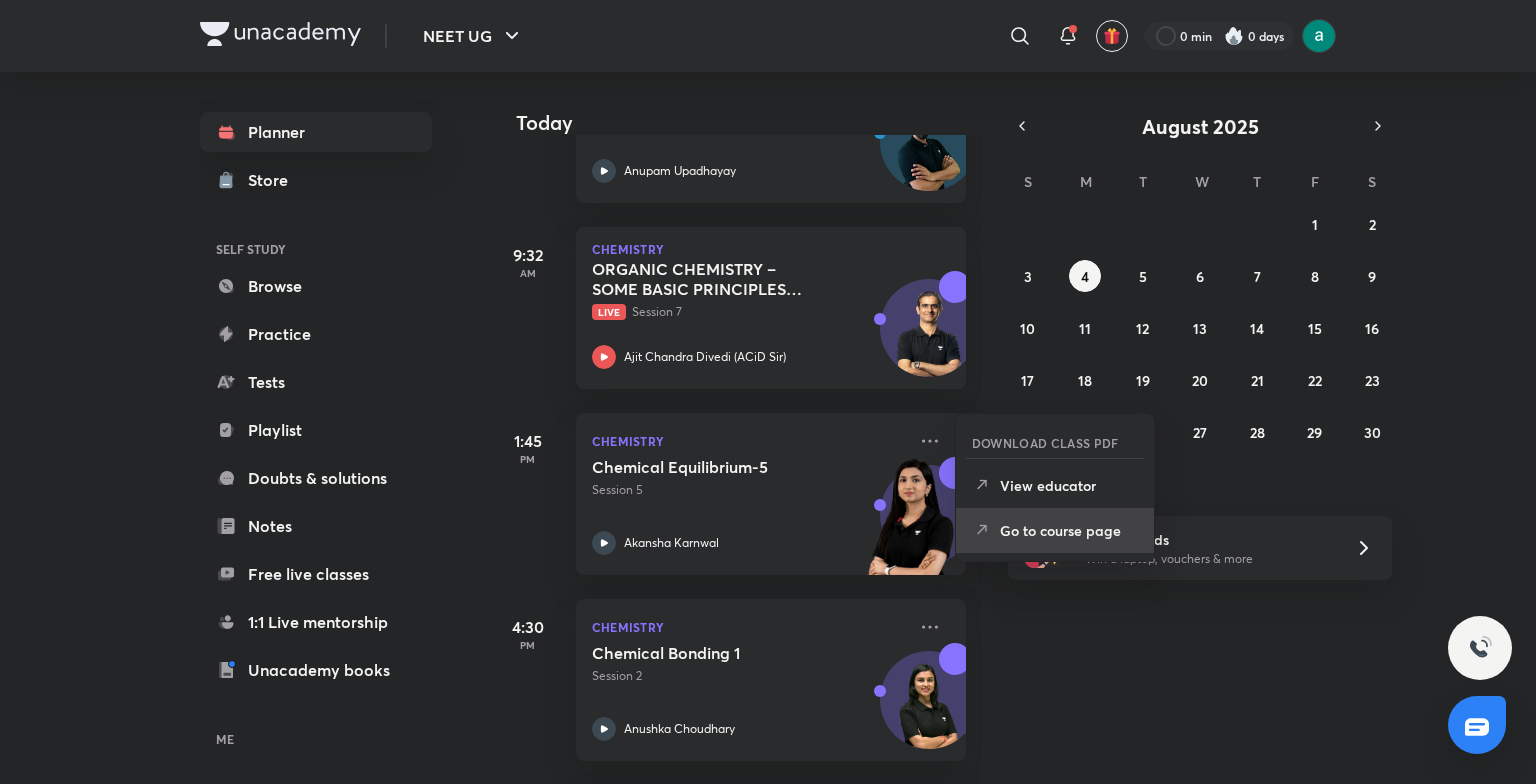 click on "Go to course page" at bounding box center (1069, 530) 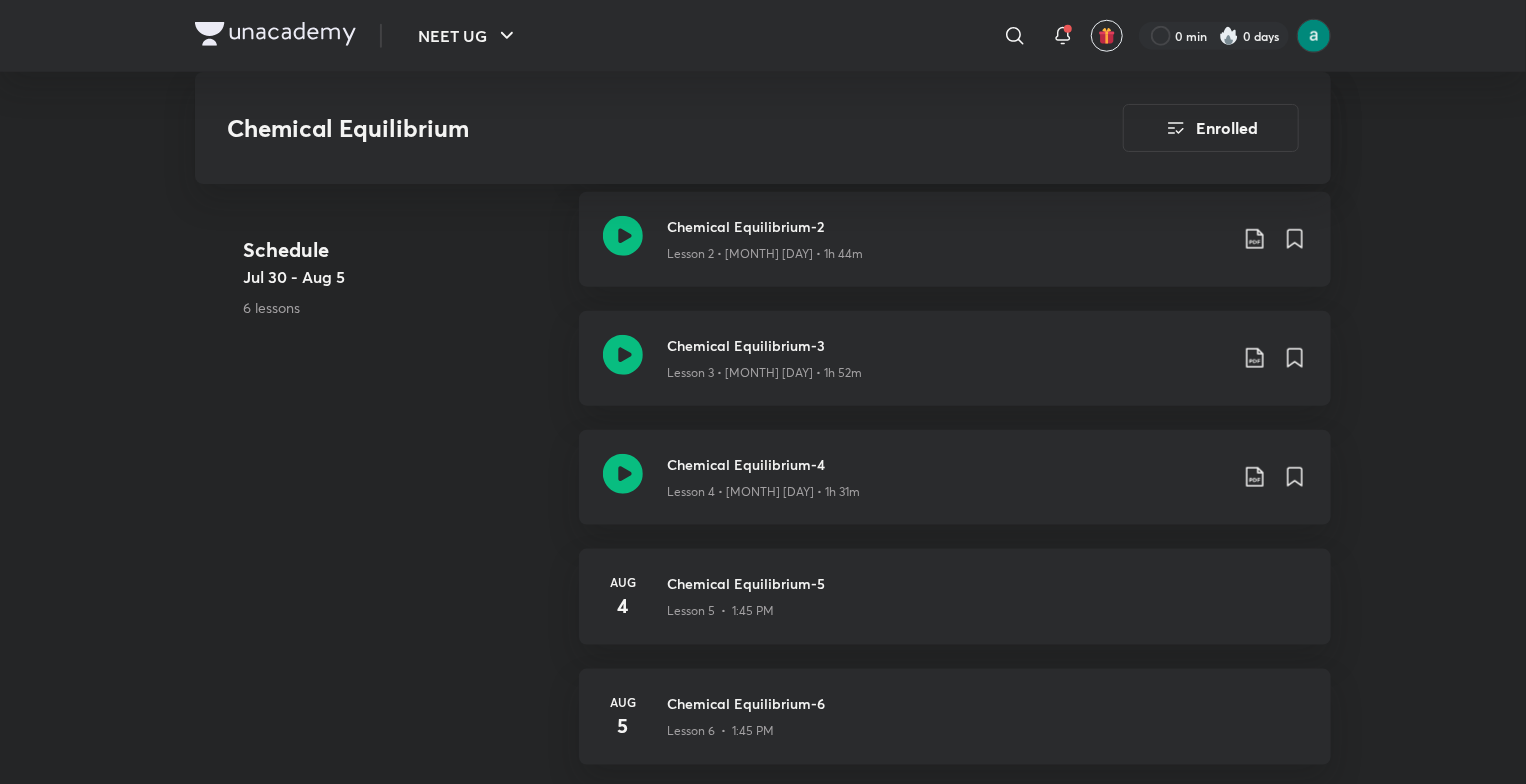 scroll, scrollTop: 735, scrollLeft: 0, axis: vertical 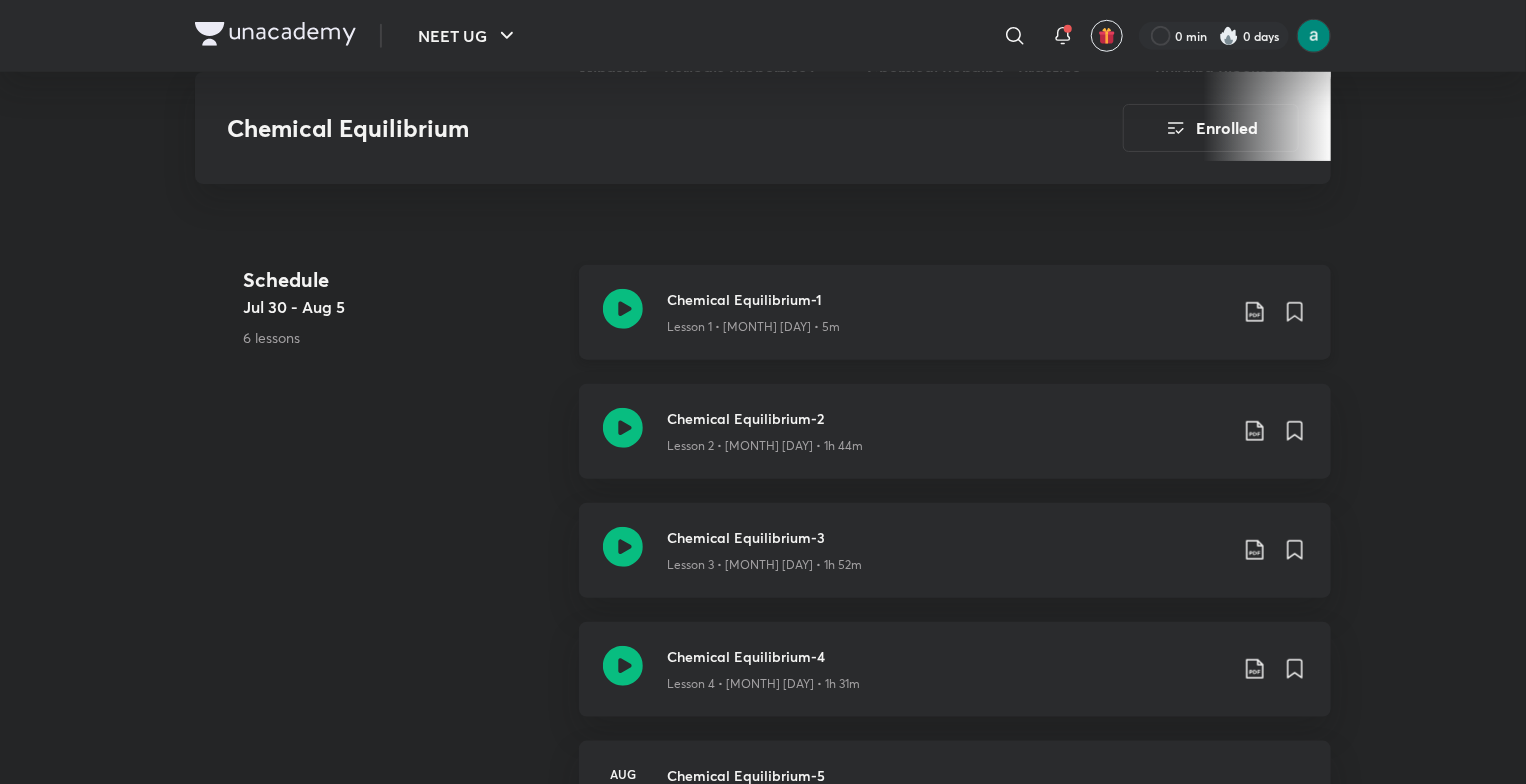 click 